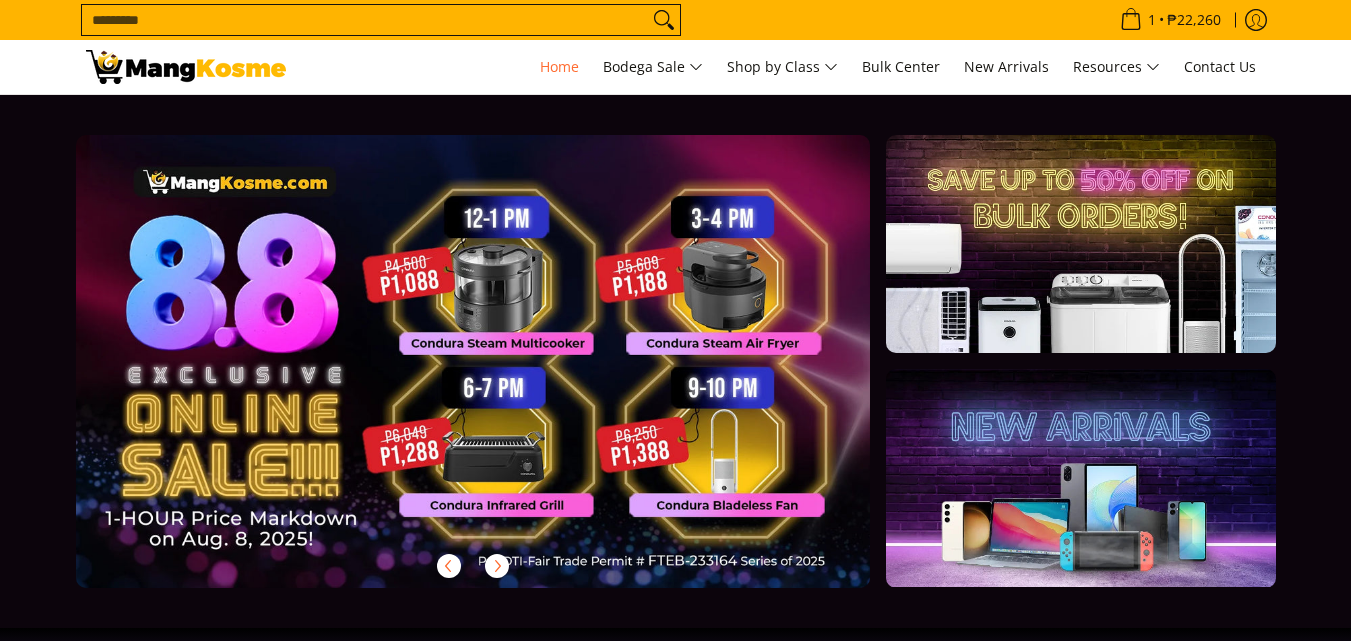 scroll, scrollTop: 0, scrollLeft: 0, axis: both 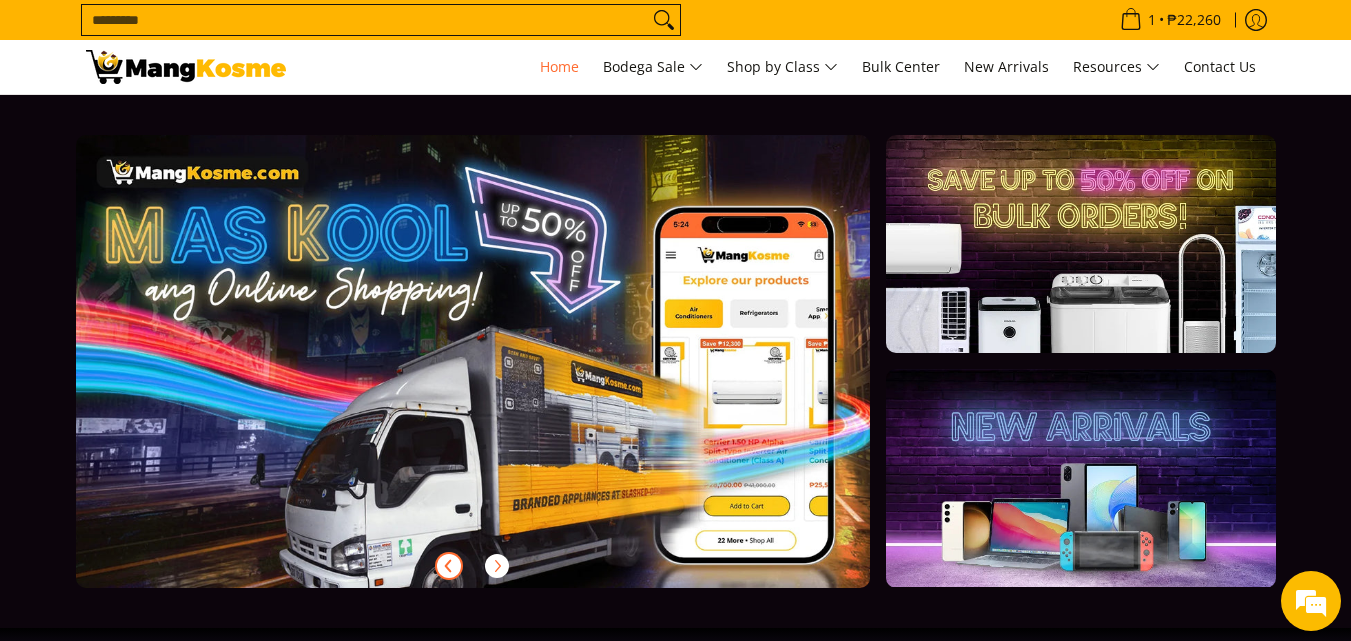 click 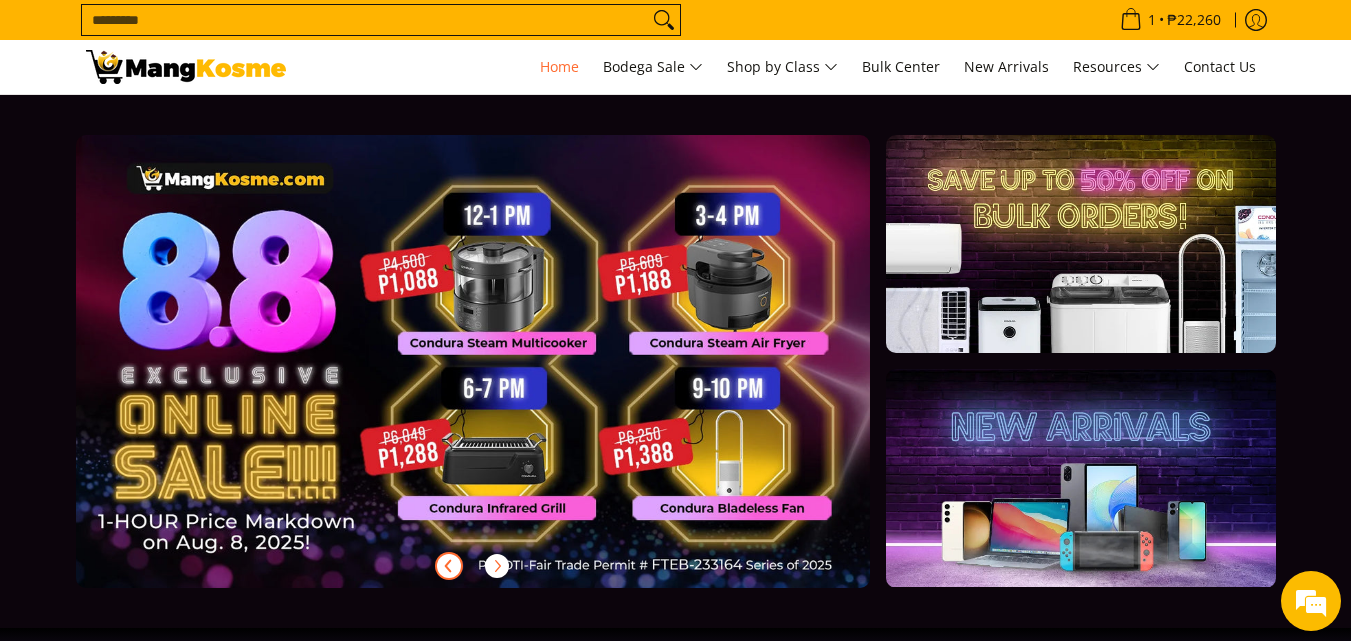 scroll, scrollTop: 0, scrollLeft: 0, axis: both 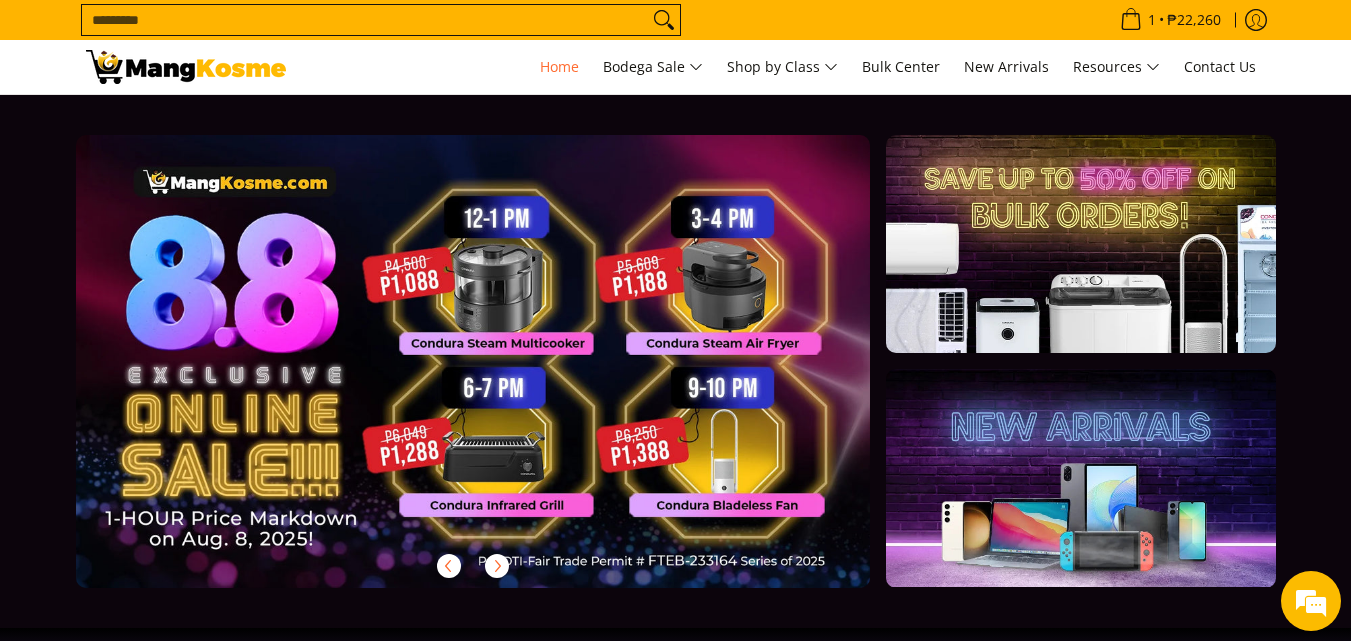 click at bounding box center [1080, 244] 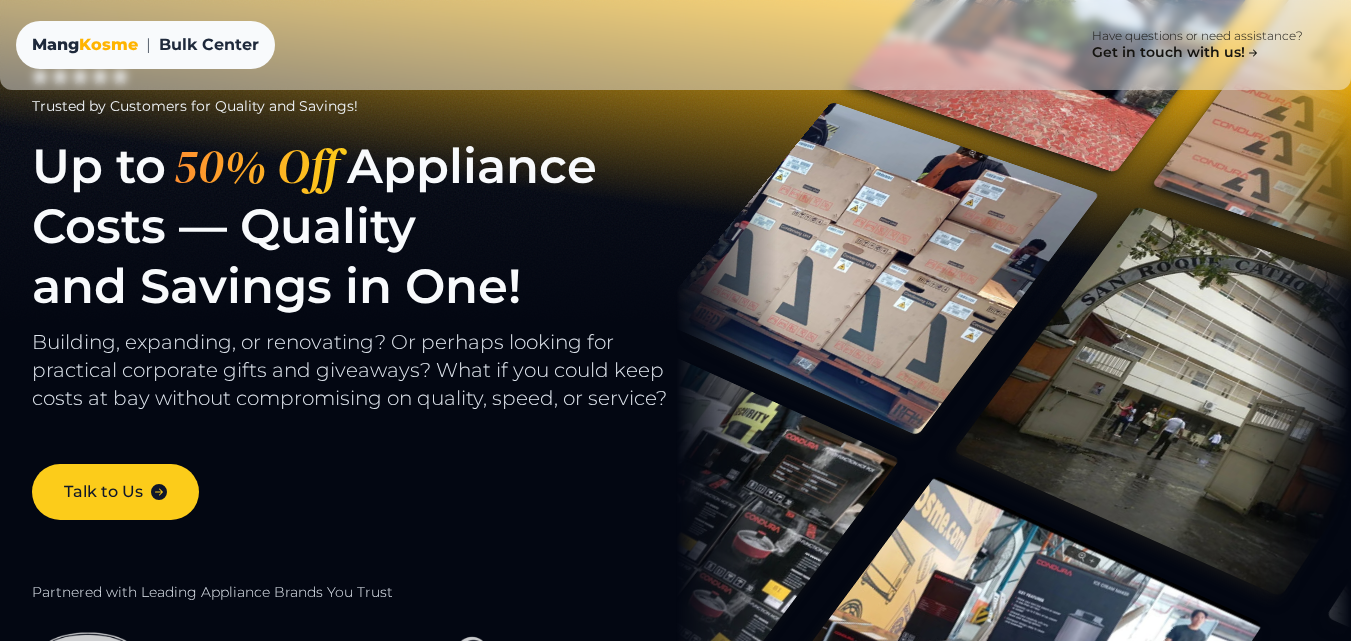 scroll, scrollTop: 0, scrollLeft: 0, axis: both 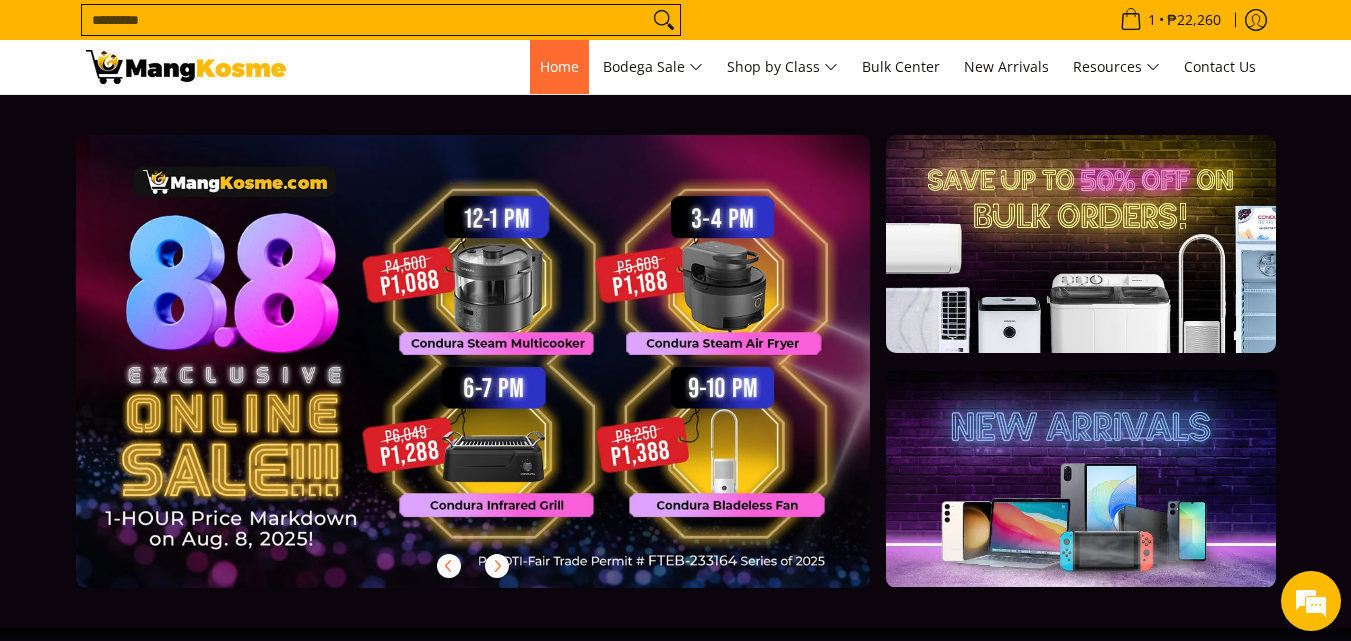click on "Home" at bounding box center (559, 66) 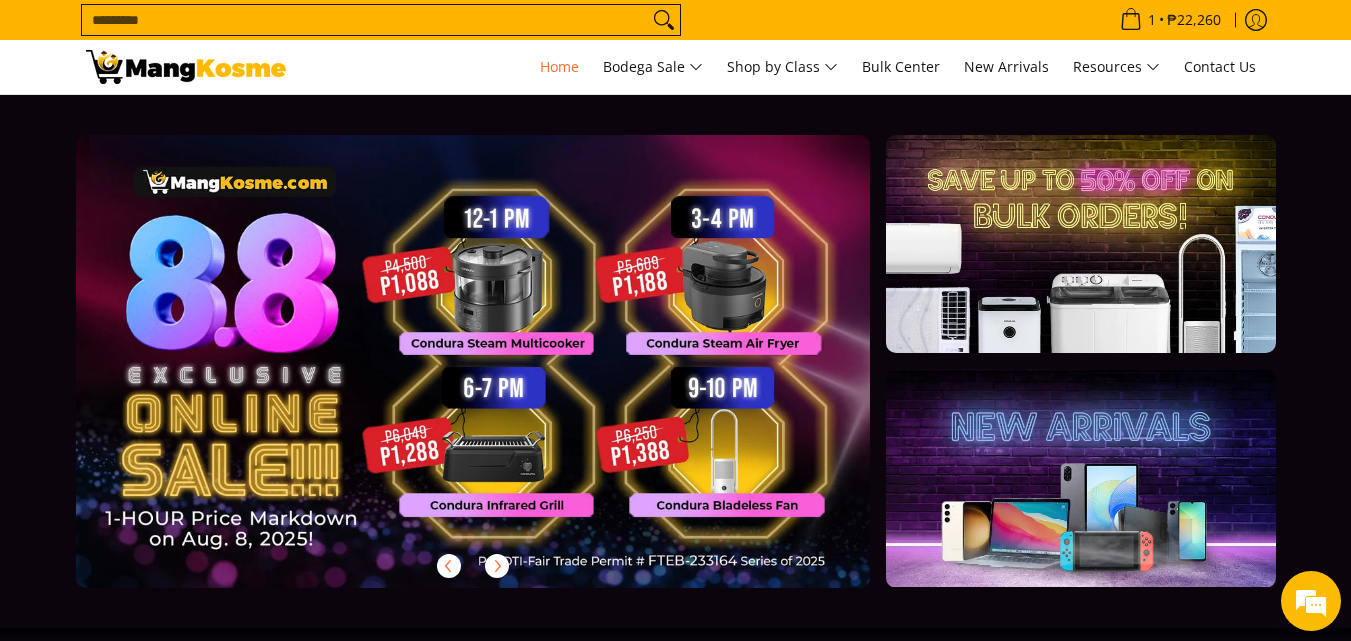 scroll, scrollTop: 0, scrollLeft: 0, axis: both 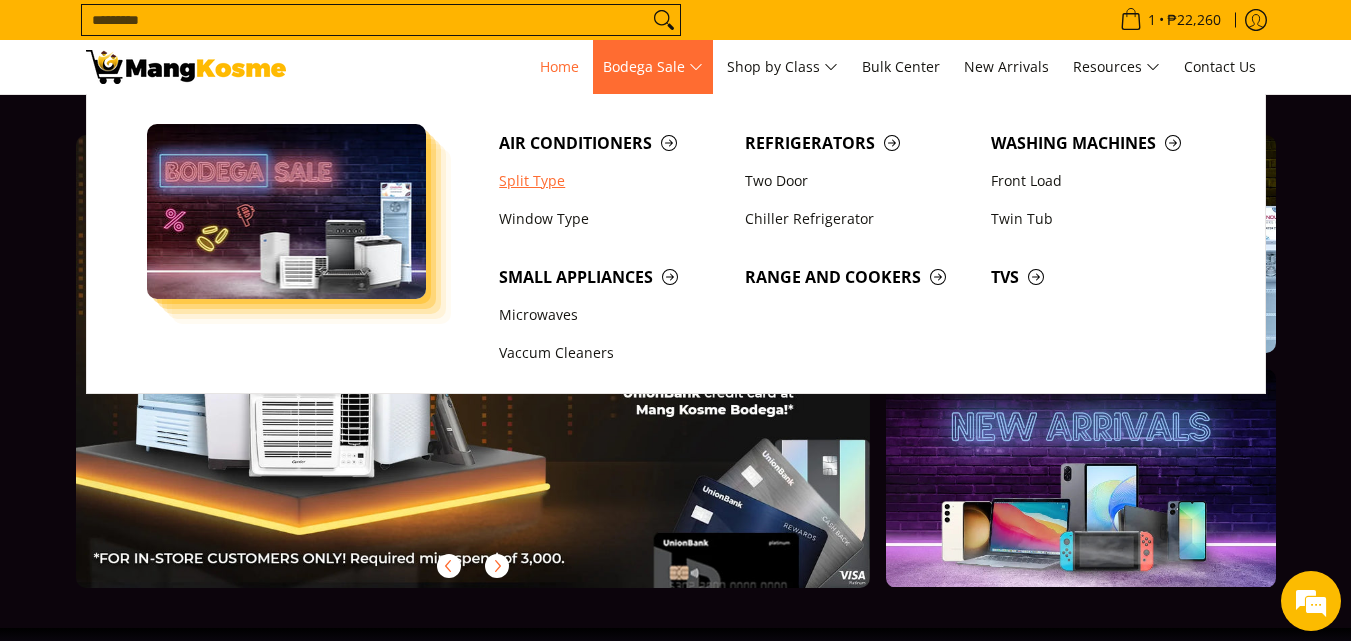 click on "Split Type" at bounding box center [612, 181] 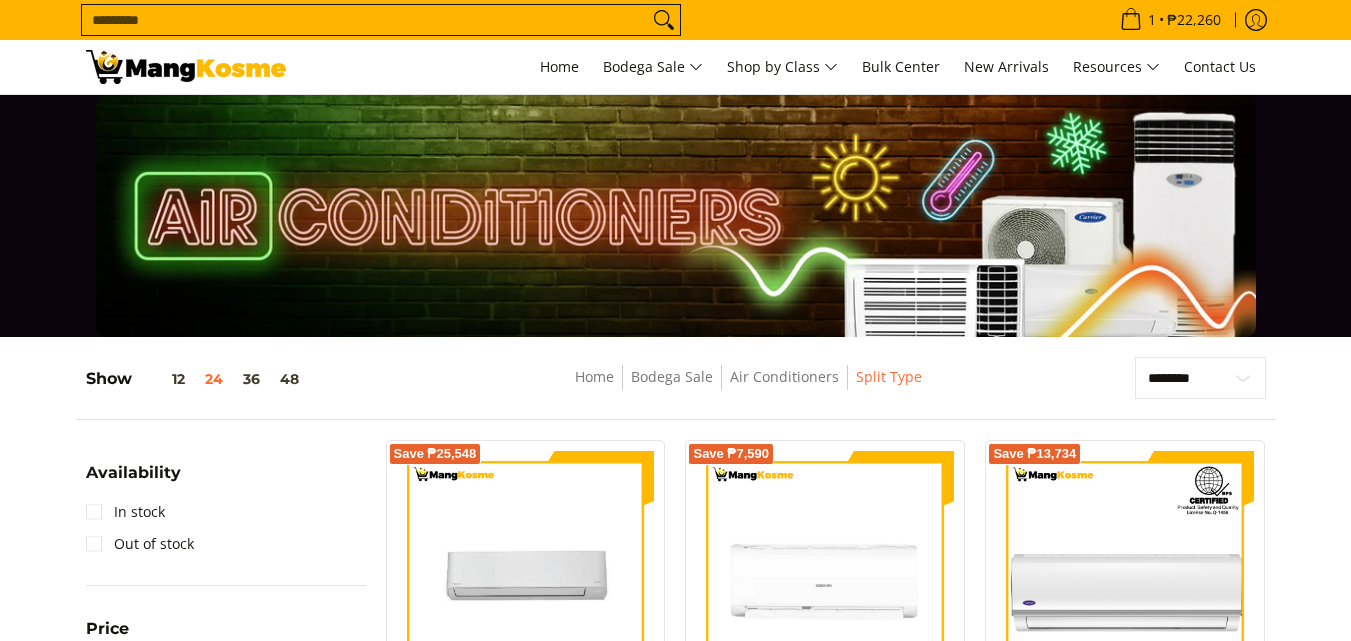 scroll, scrollTop: 0, scrollLeft: 0, axis: both 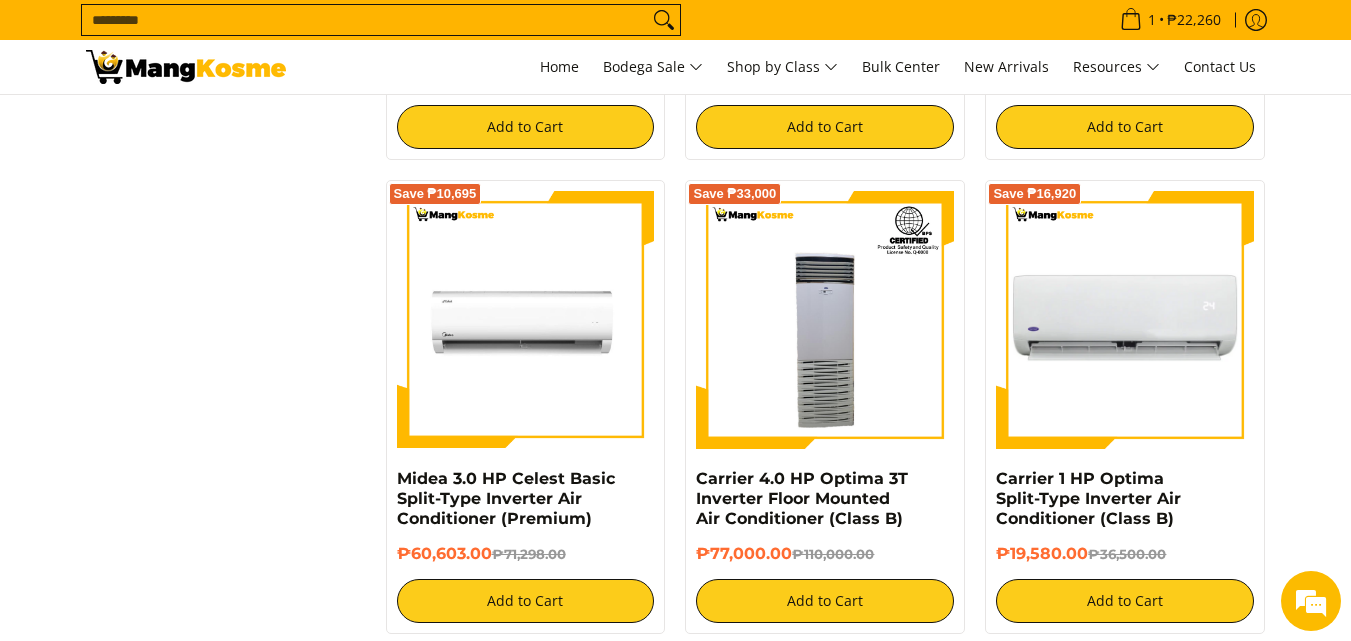 click at bounding box center [1125, 320] 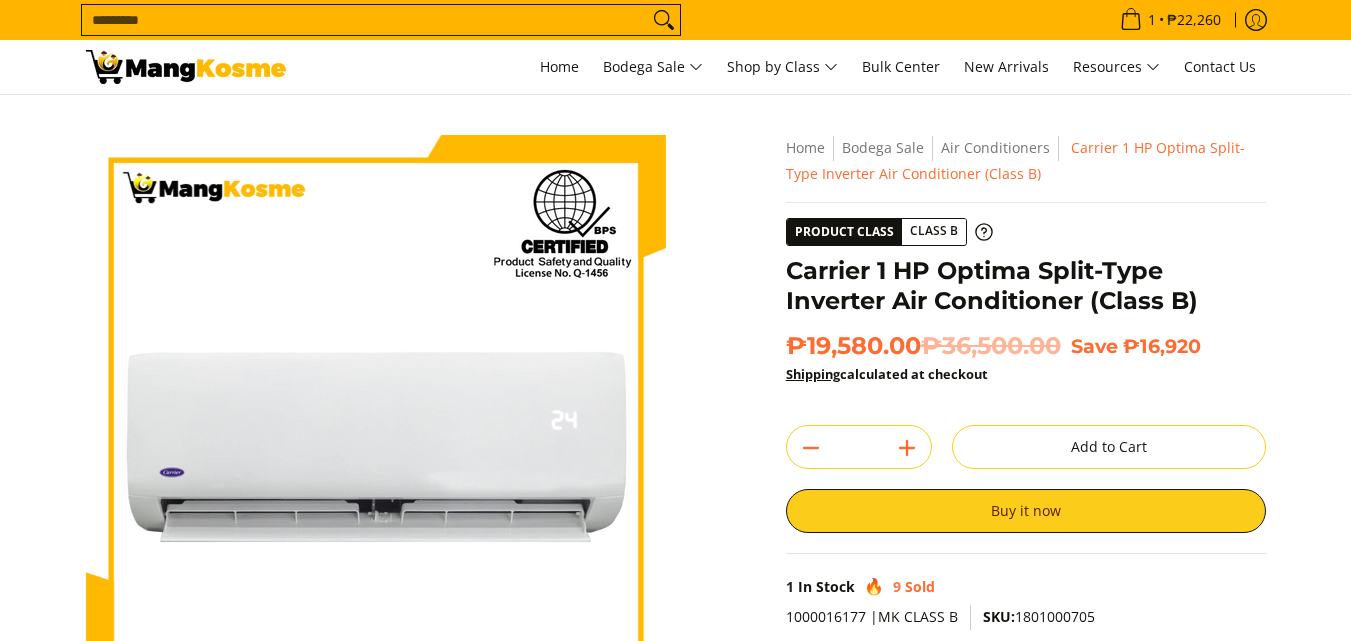 scroll, scrollTop: 0, scrollLeft: 0, axis: both 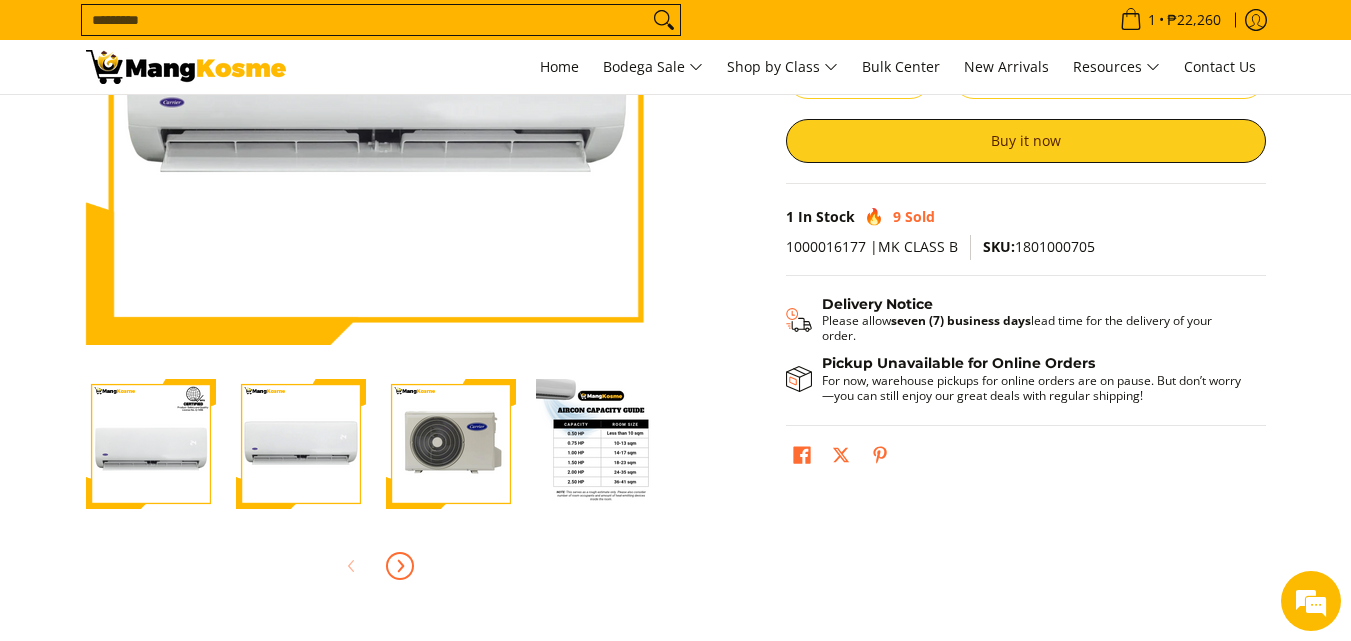 click 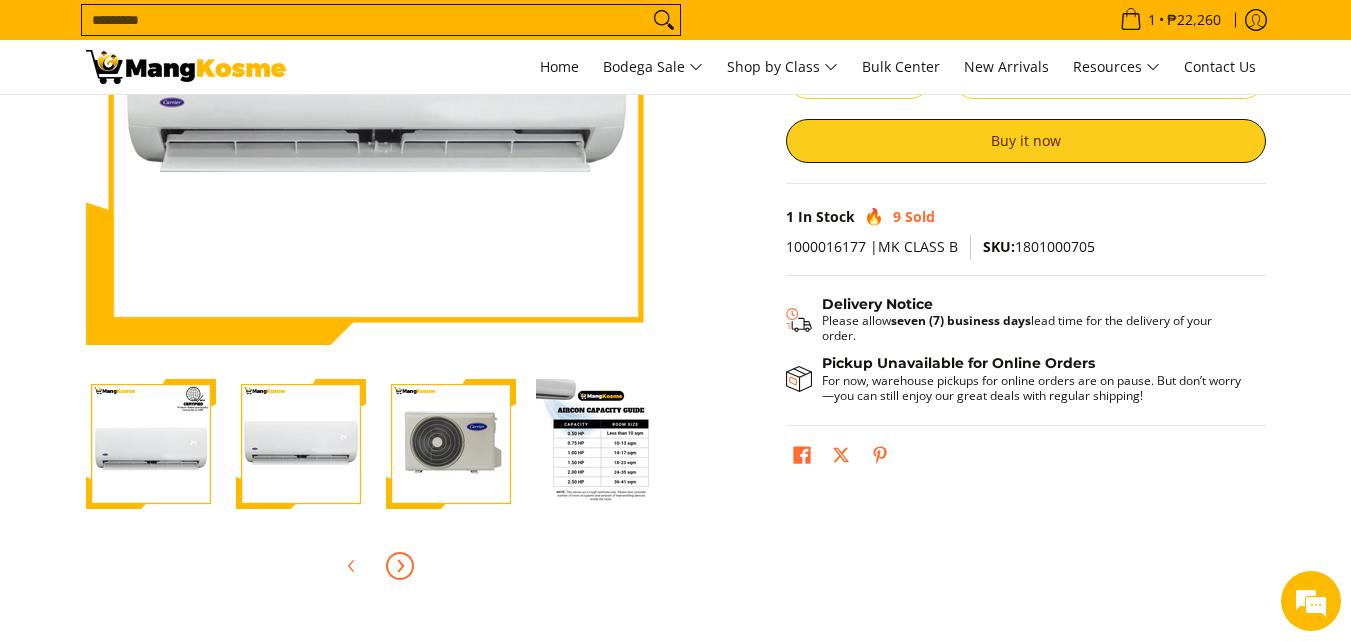 scroll, scrollTop: 0, scrollLeft: 450, axis: horizontal 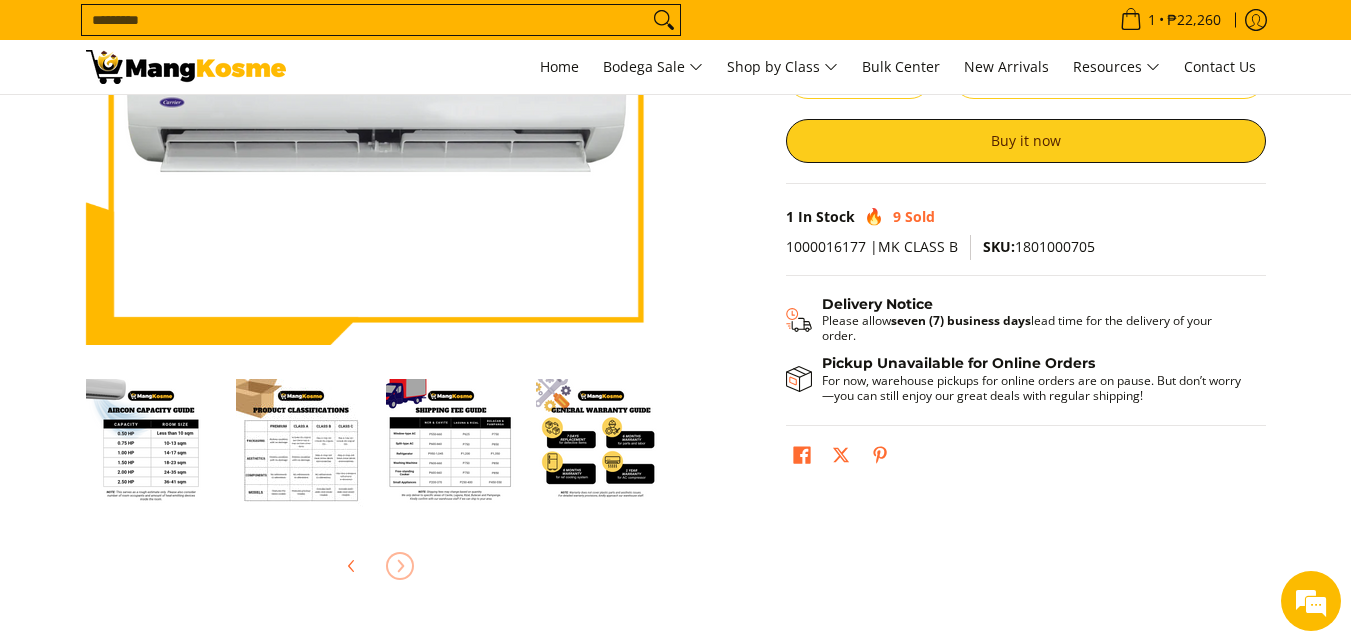 click at bounding box center (301, 444) 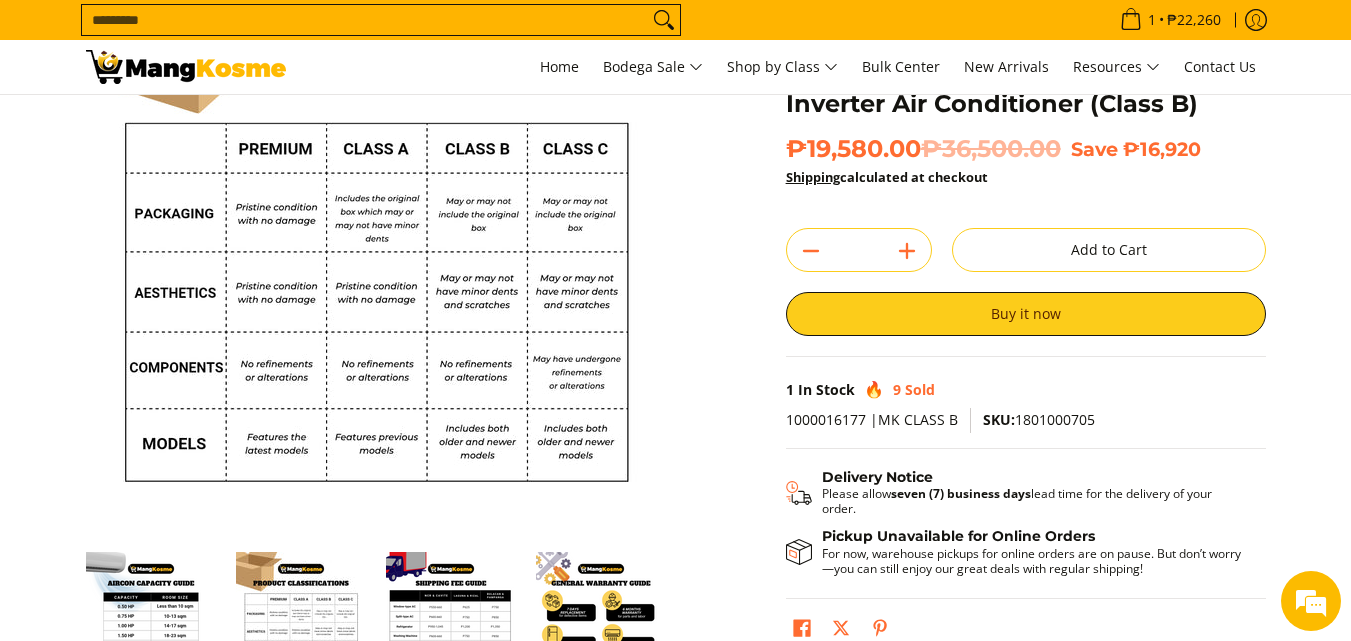 scroll, scrollTop: 210, scrollLeft: 0, axis: vertical 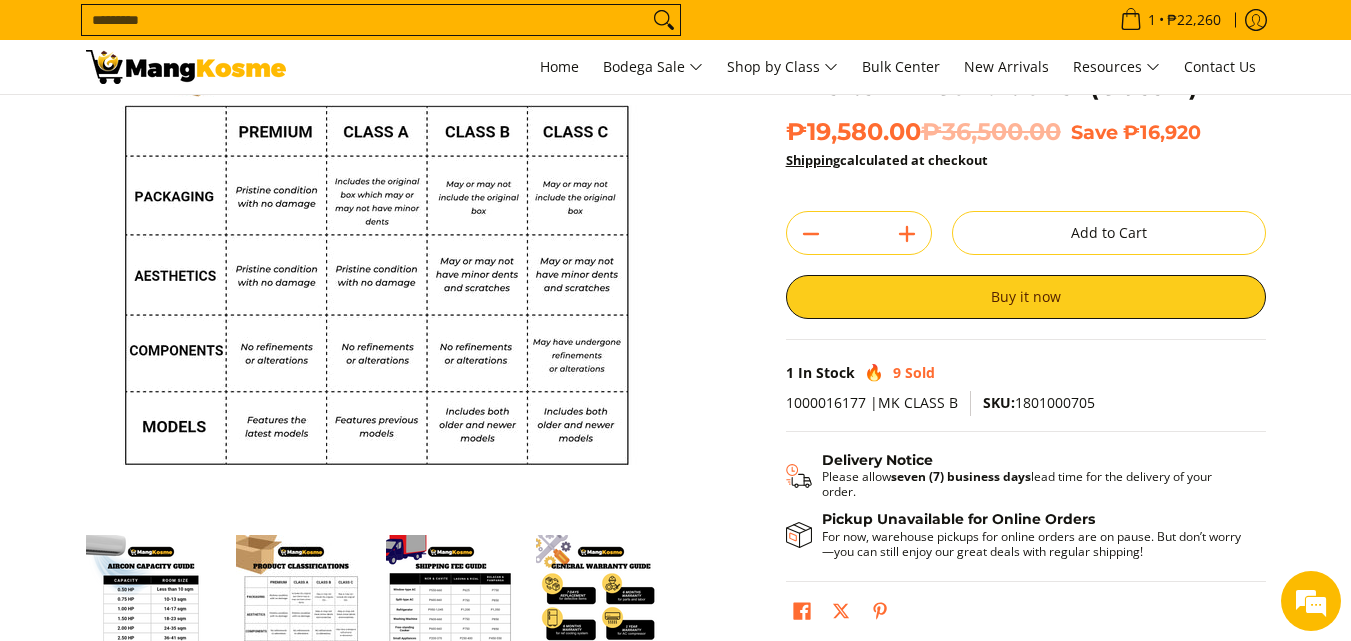 type 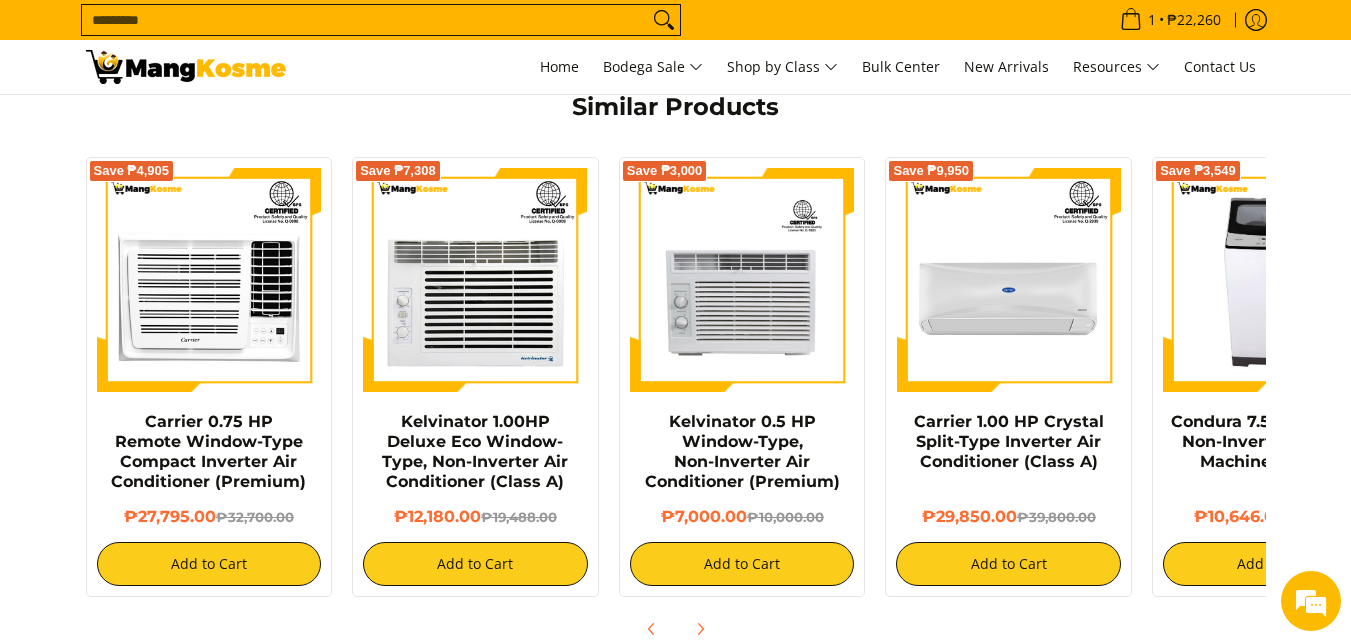scroll, scrollTop: 1520, scrollLeft: 0, axis: vertical 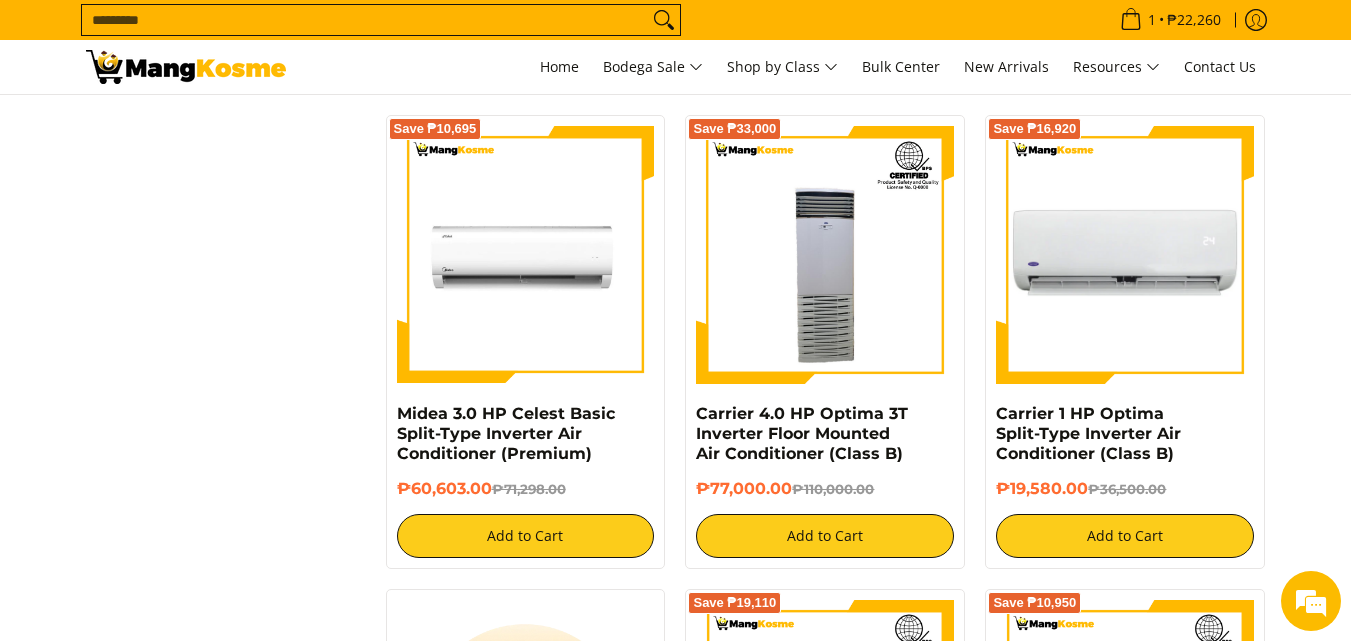 click at bounding box center [1125, 255] 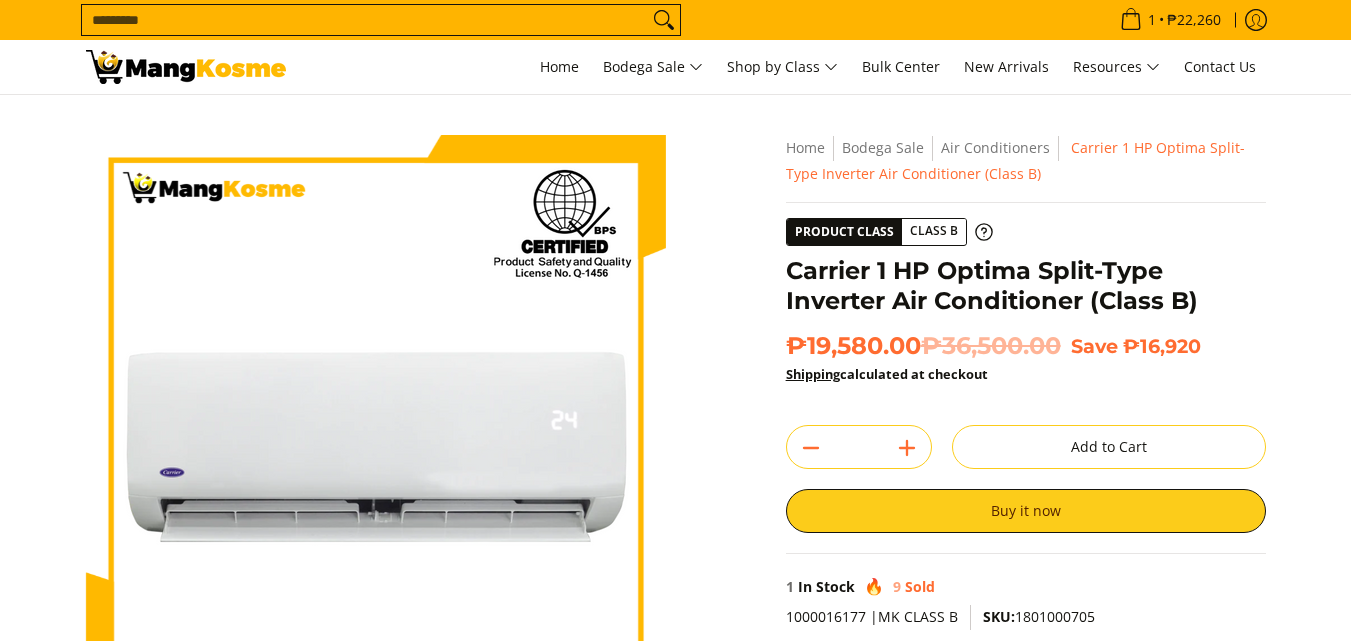 scroll, scrollTop: 0, scrollLeft: 0, axis: both 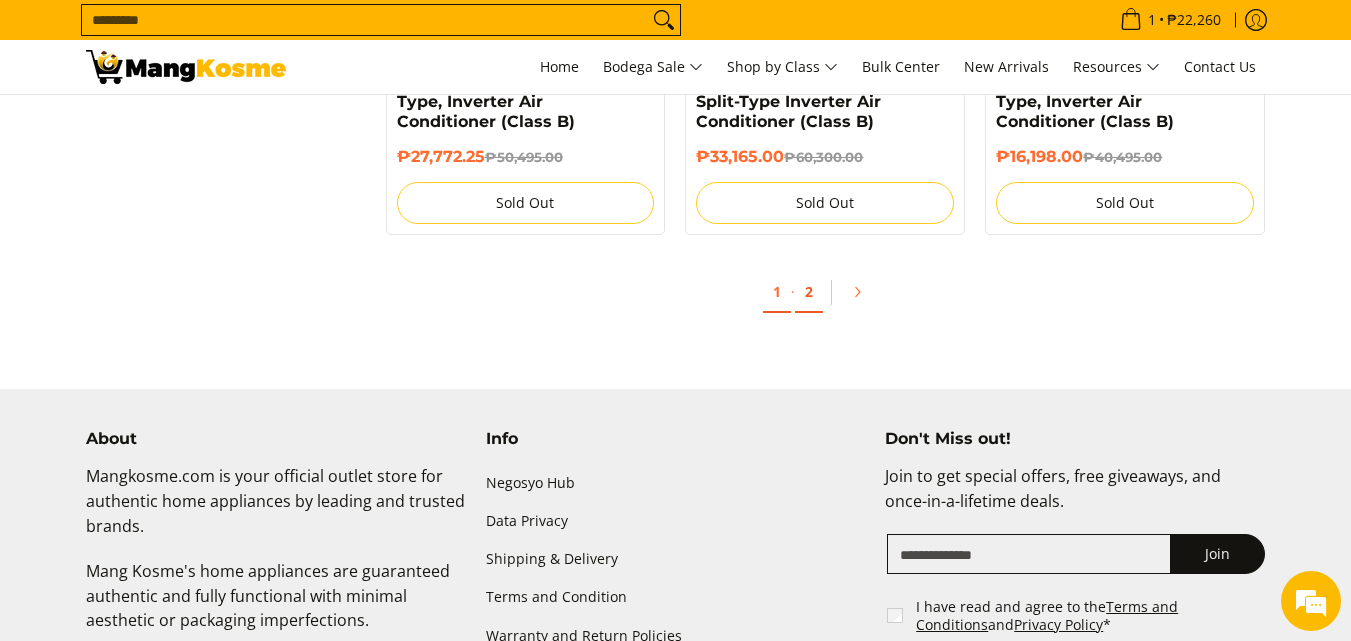 click on "2" at bounding box center [809, 292] 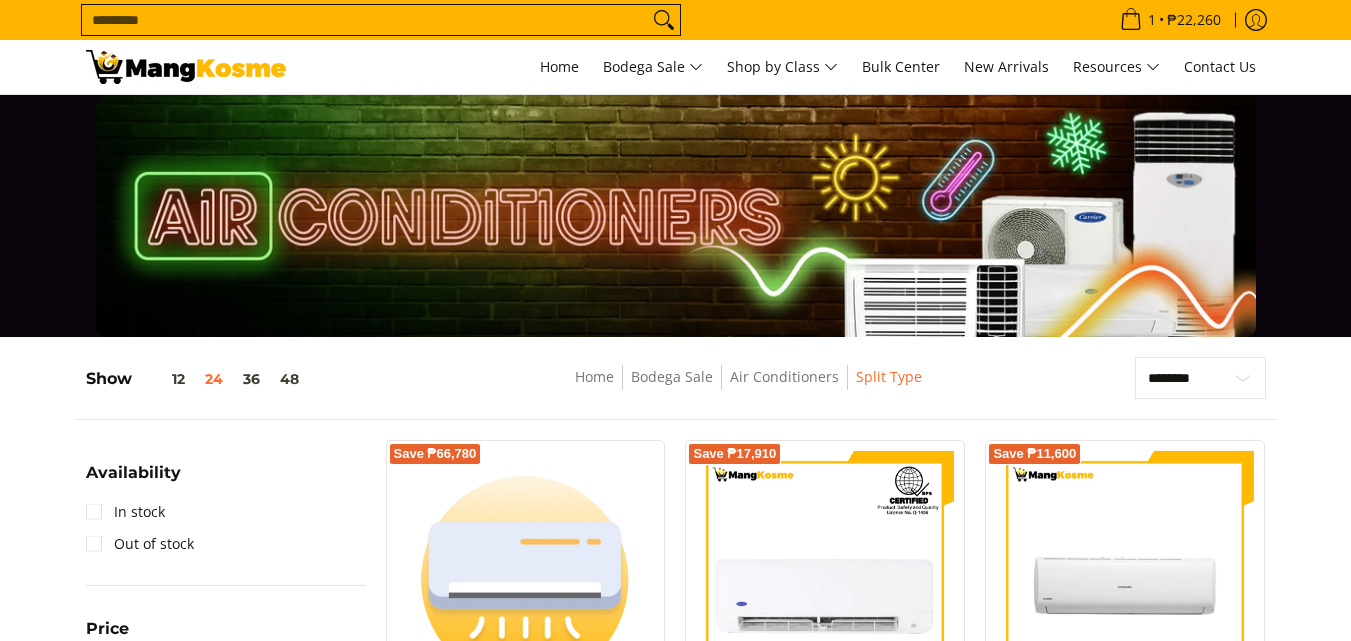 scroll, scrollTop: 0, scrollLeft: 0, axis: both 